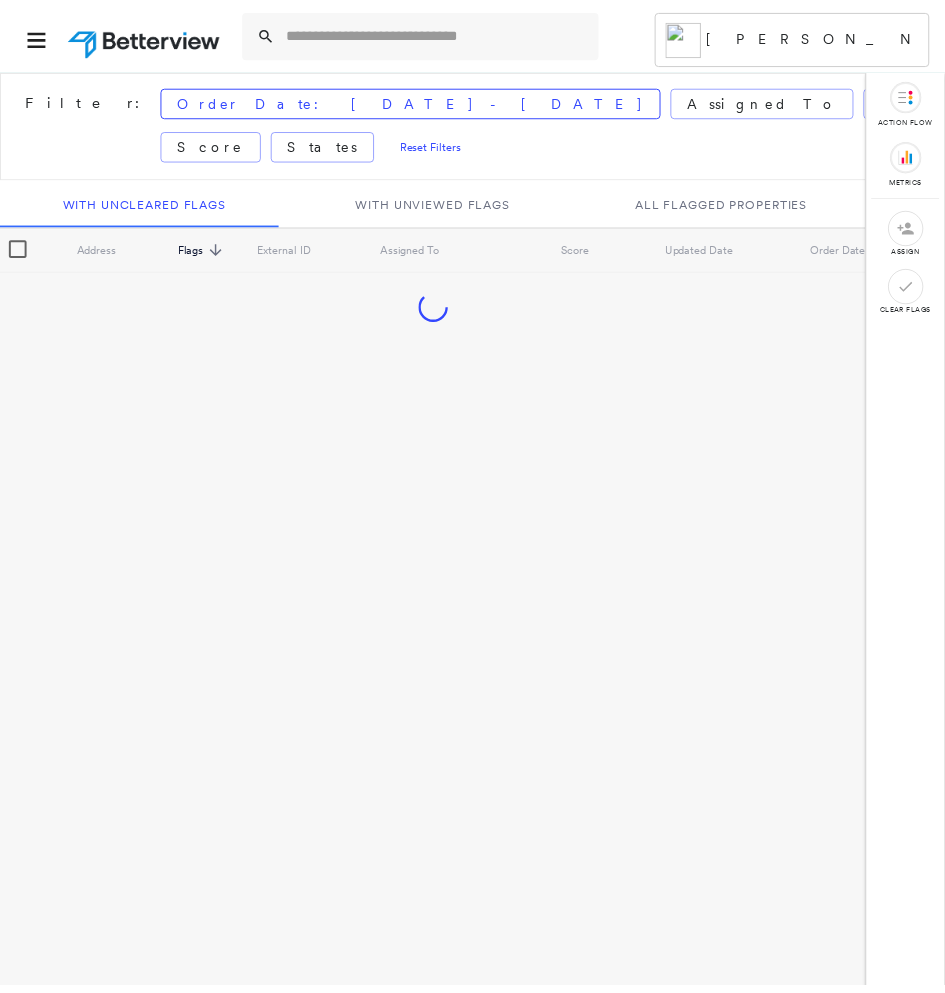 scroll, scrollTop: 0, scrollLeft: 0, axis: both 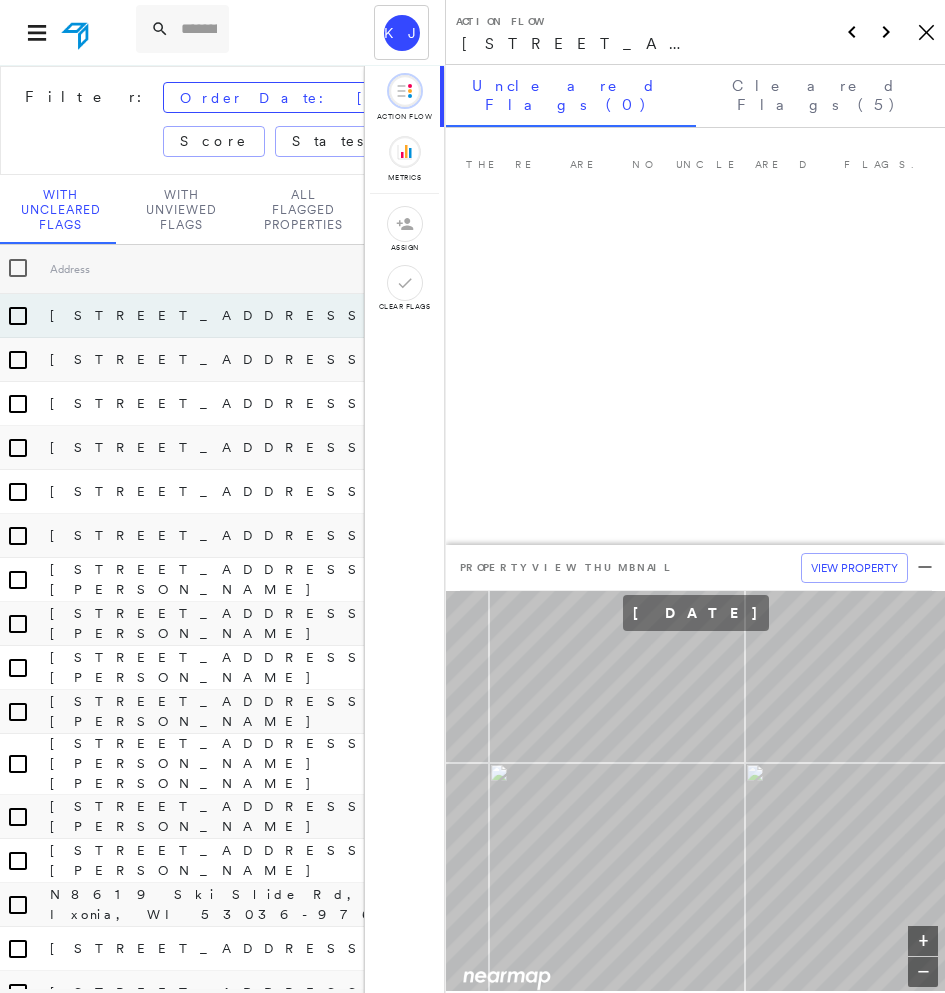 click on "[PERSON_NAME] [PERSON_NAME] Federated Mutual Insurance Company  -   PL / CL" at bounding box center [222, 32] 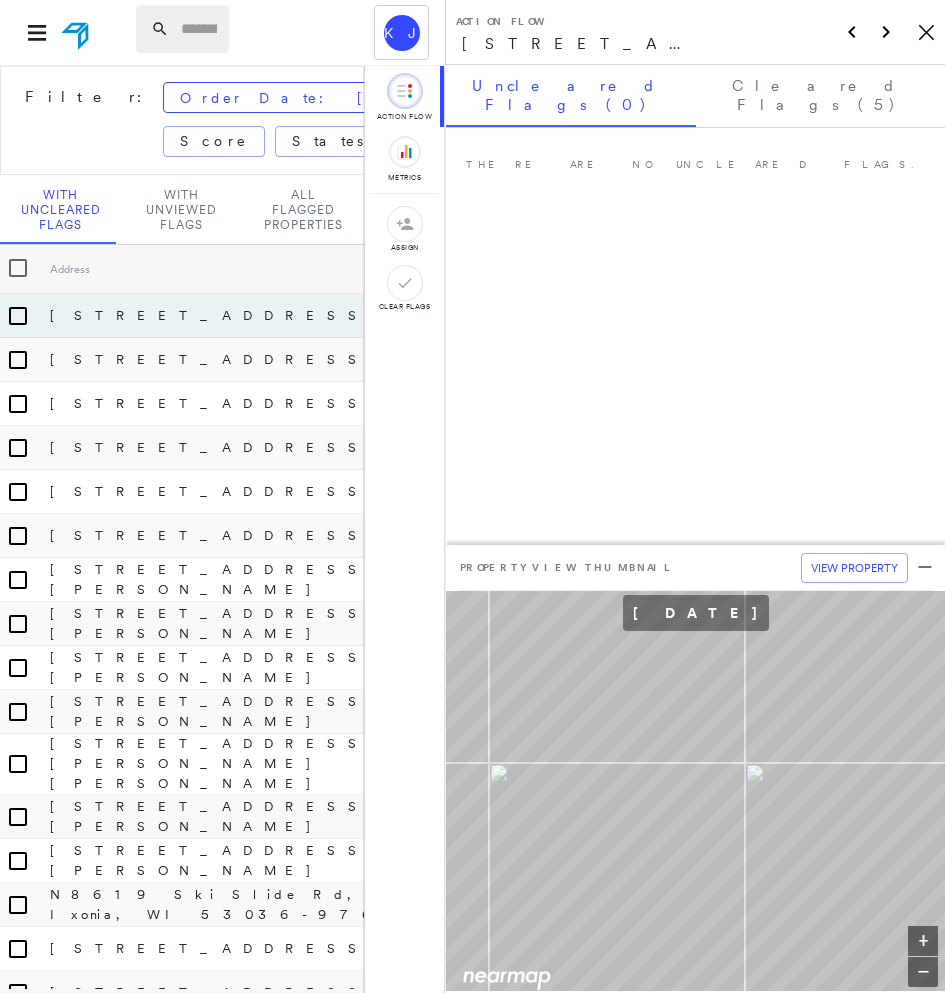 click at bounding box center [199, 29] 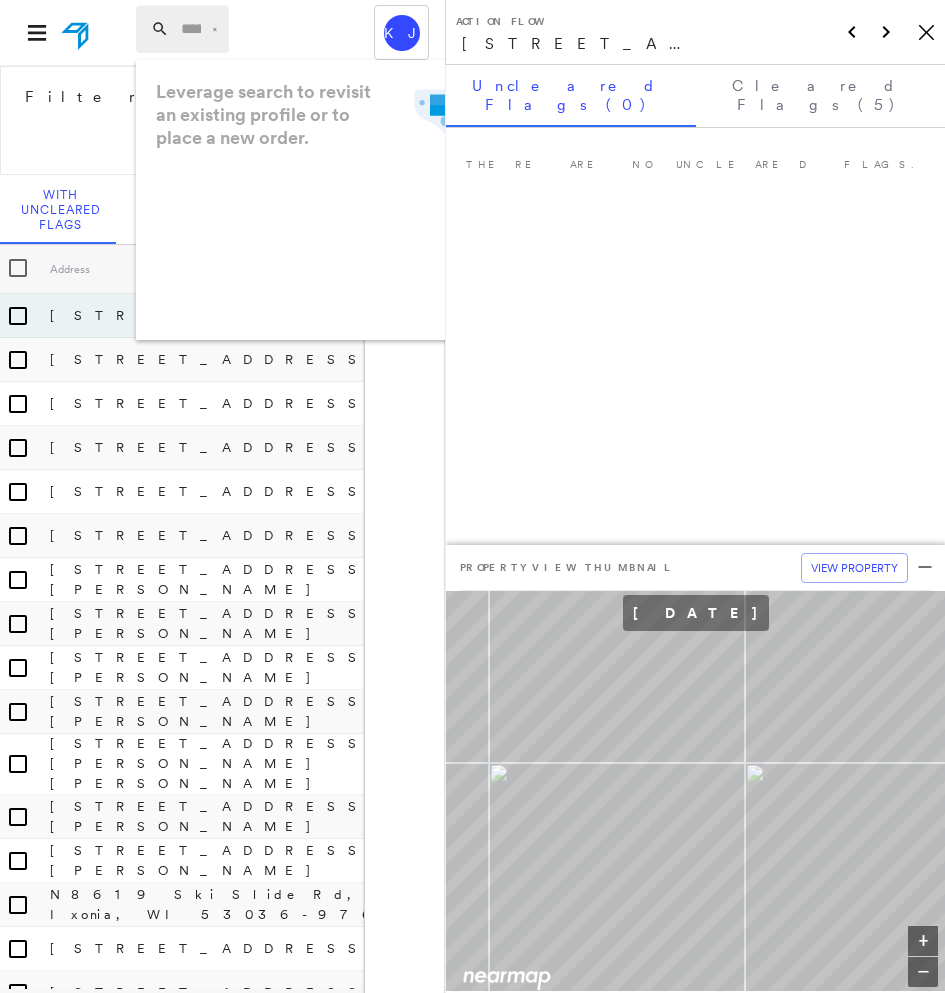paste on "**********" 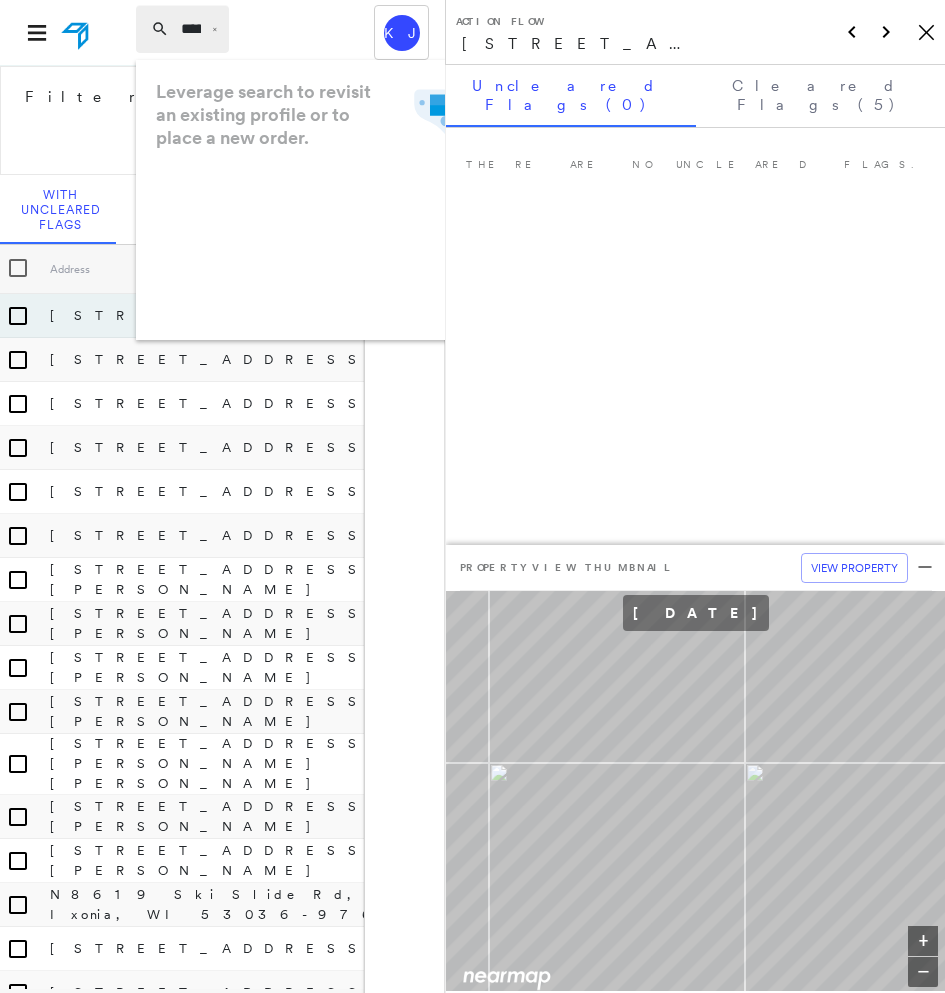 scroll, scrollTop: 0, scrollLeft: 120, axis: horizontal 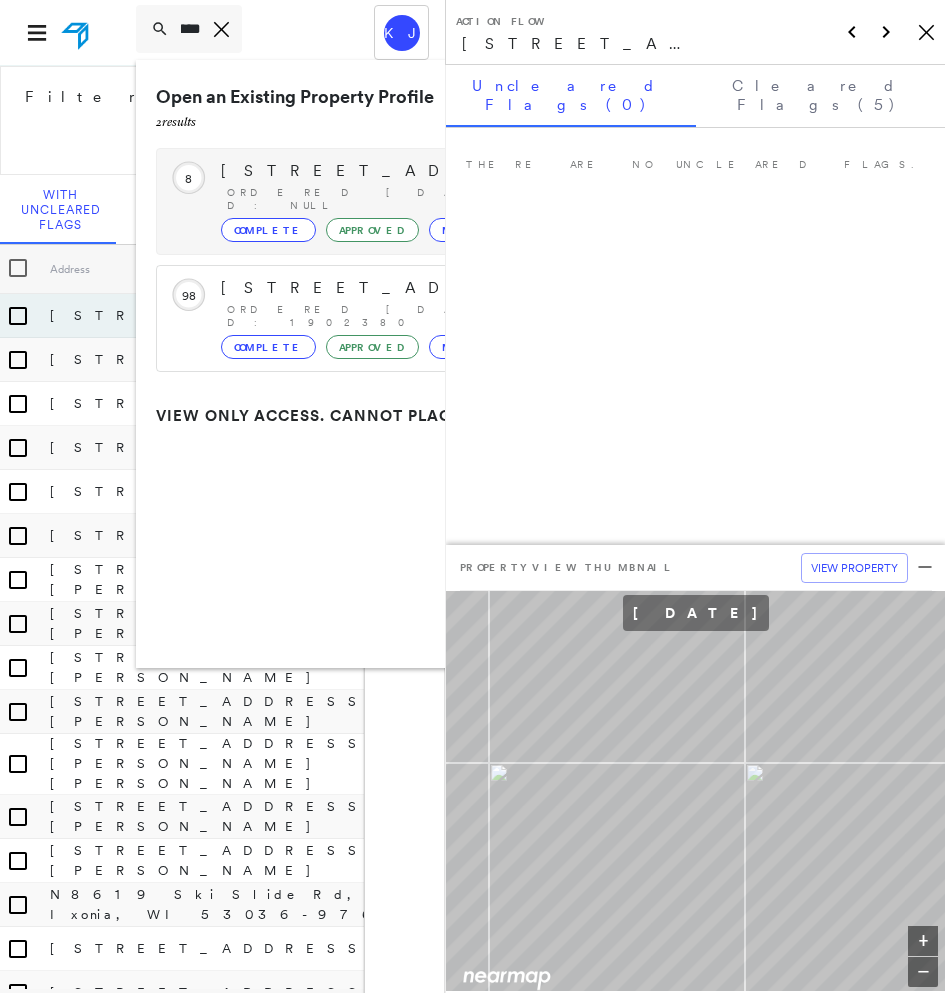 type on "**********" 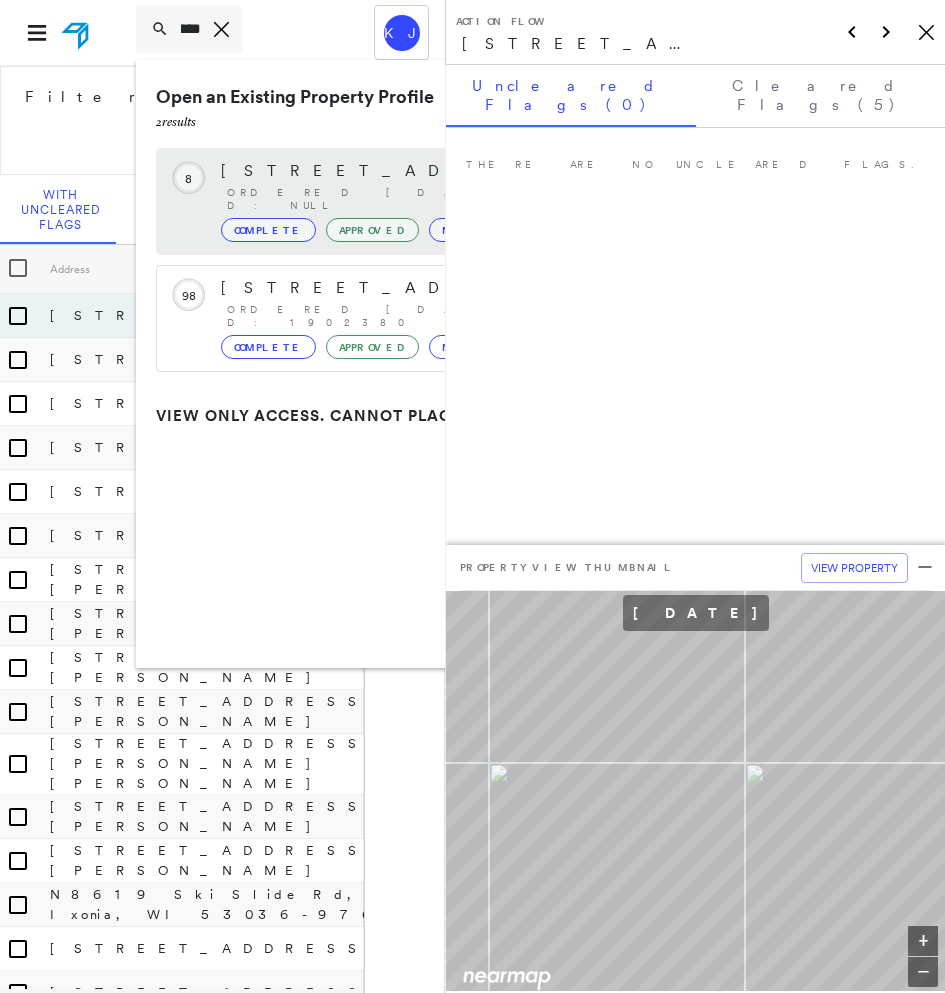 click on "Complete" at bounding box center (268, 230) 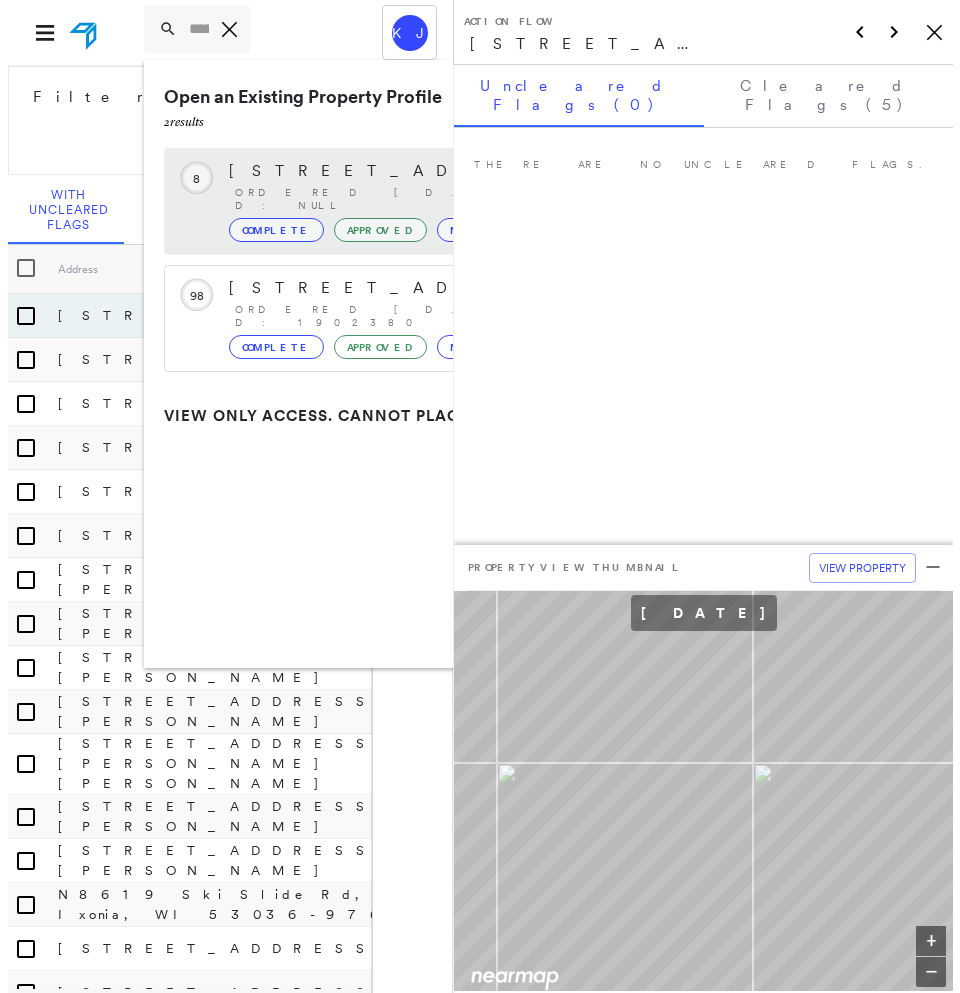 scroll, scrollTop: 0, scrollLeft: 0, axis: both 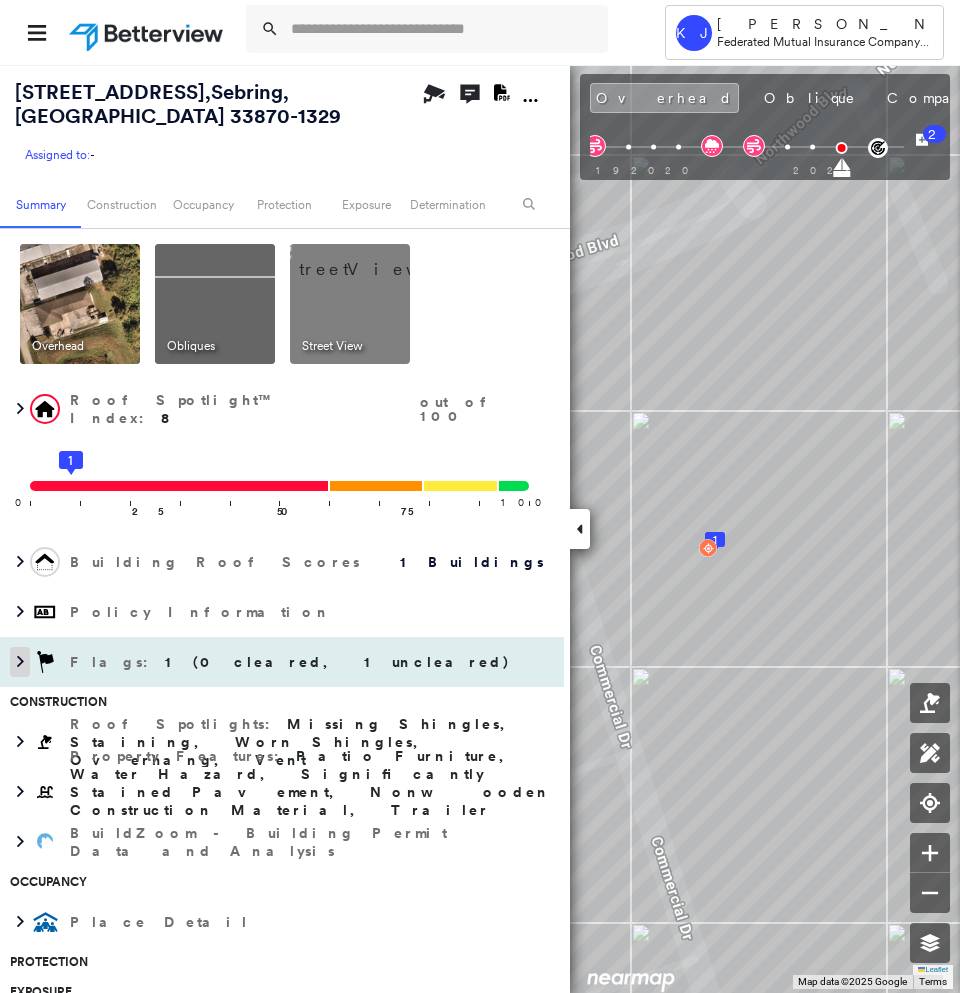 click at bounding box center [20, 662] 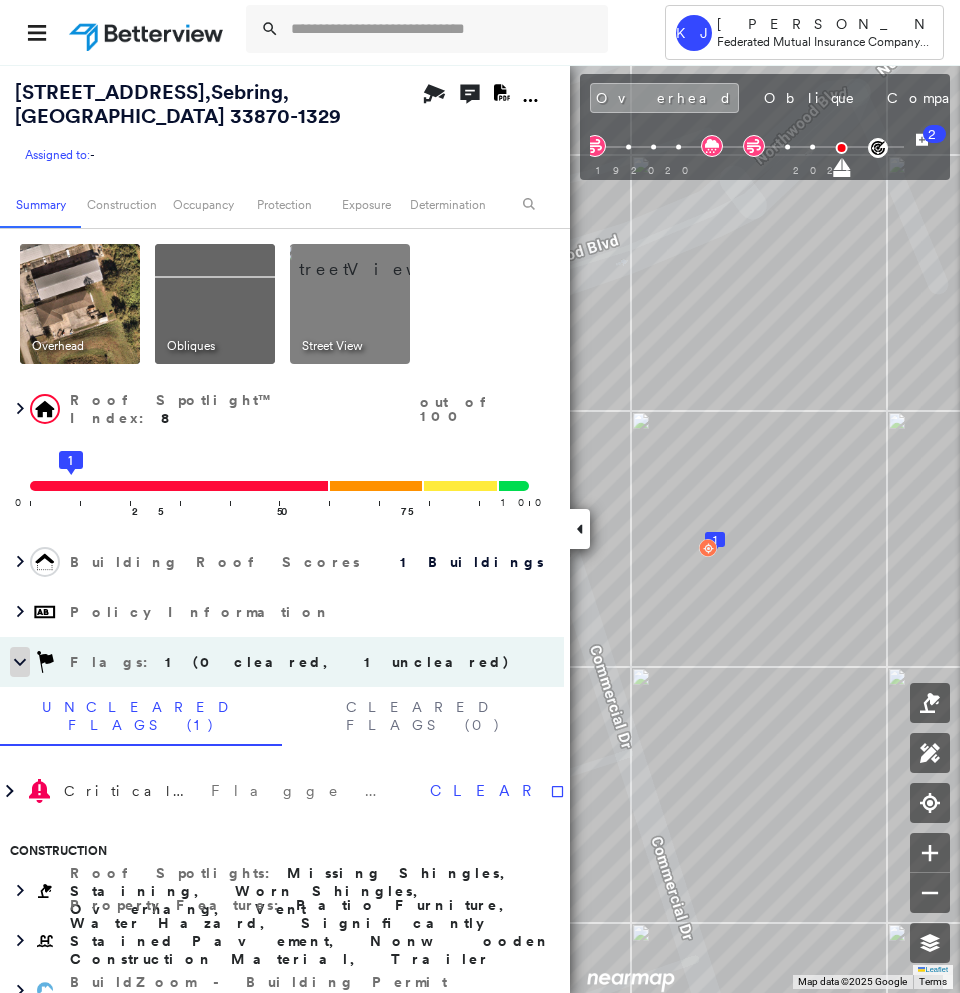 click at bounding box center (20, 662) 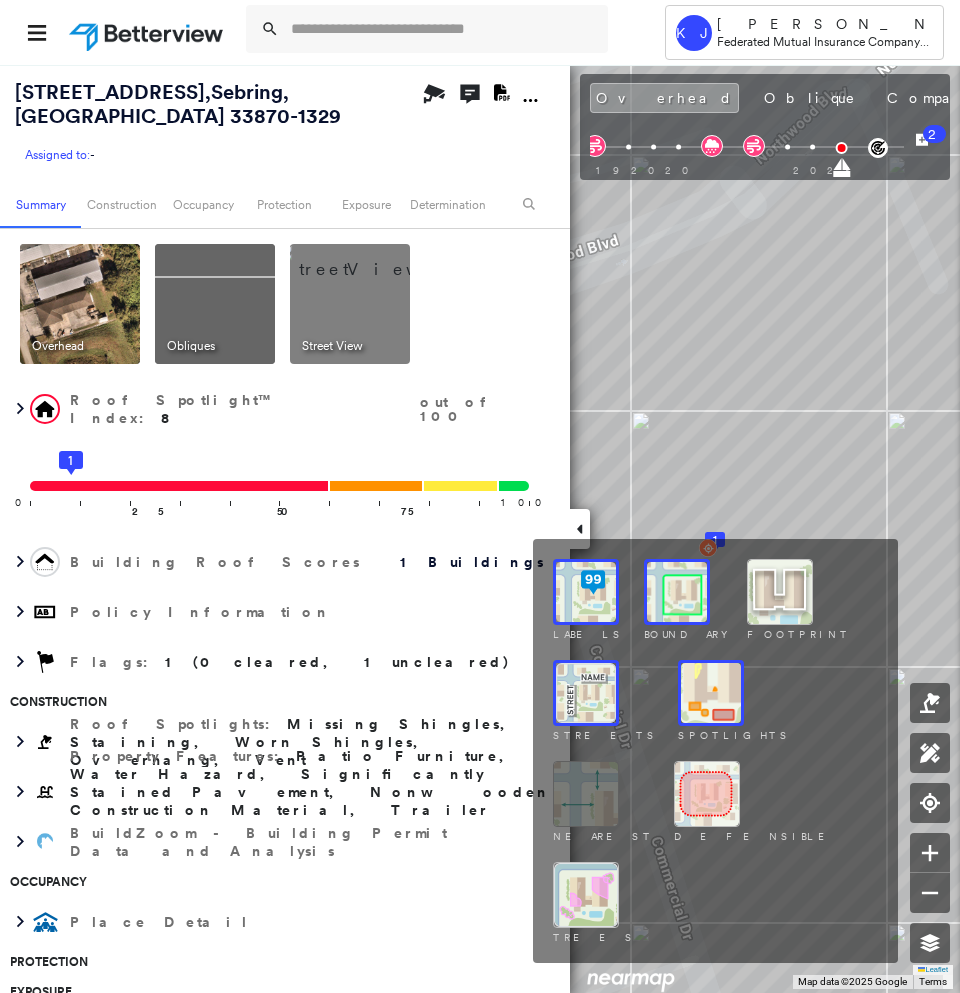 click at bounding box center (711, 693) 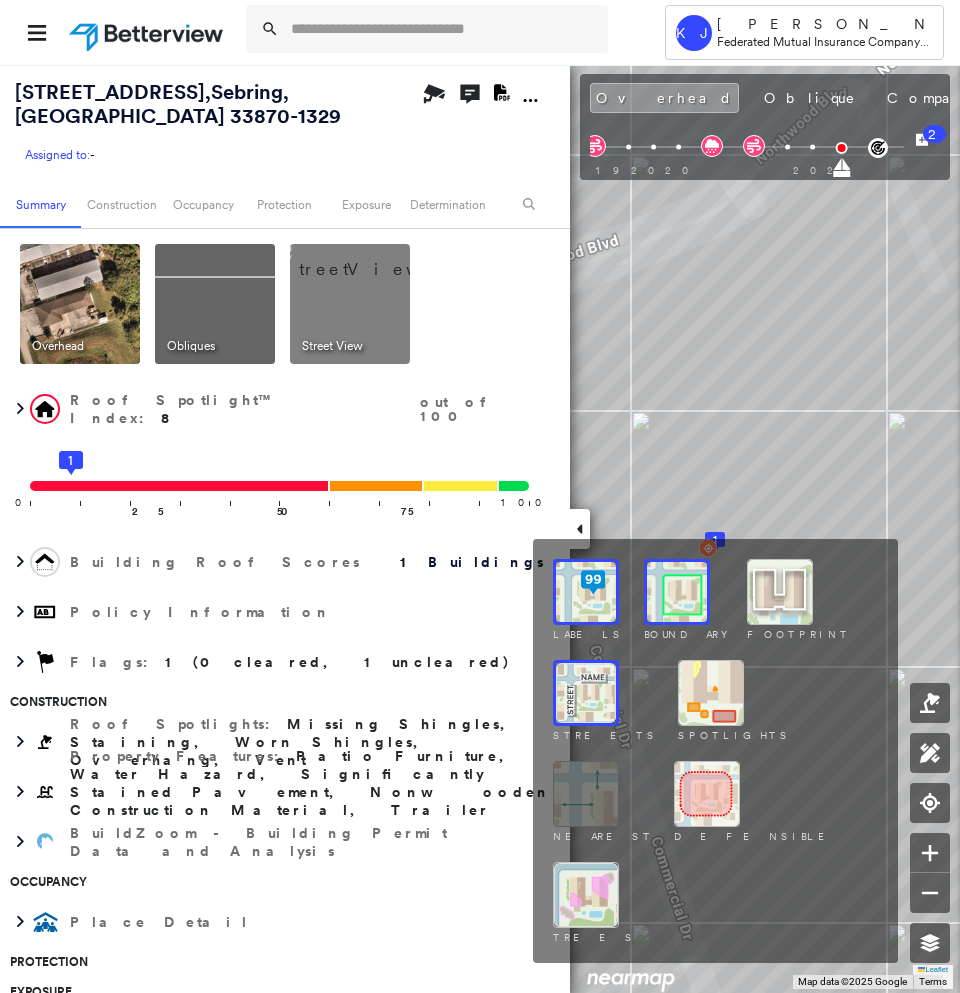 click at bounding box center (711, 693) 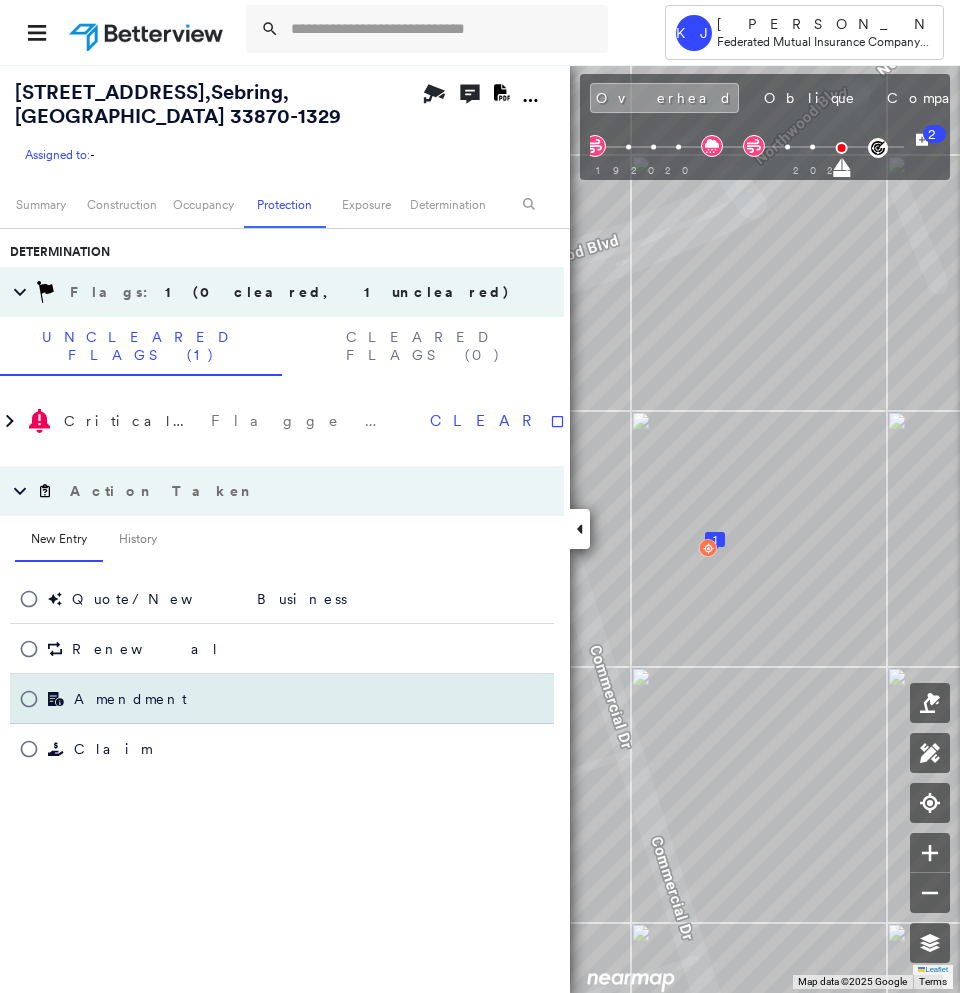 scroll, scrollTop: 670, scrollLeft: 0, axis: vertical 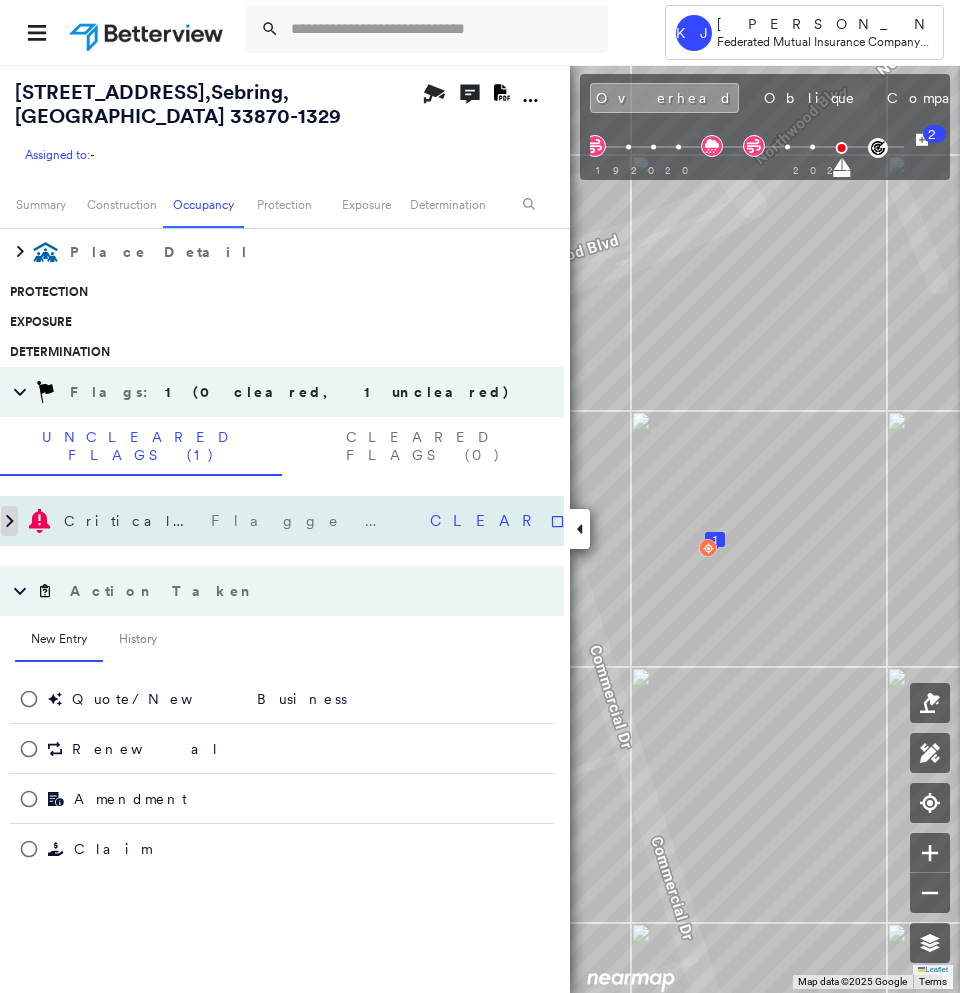 click at bounding box center (10, 521) 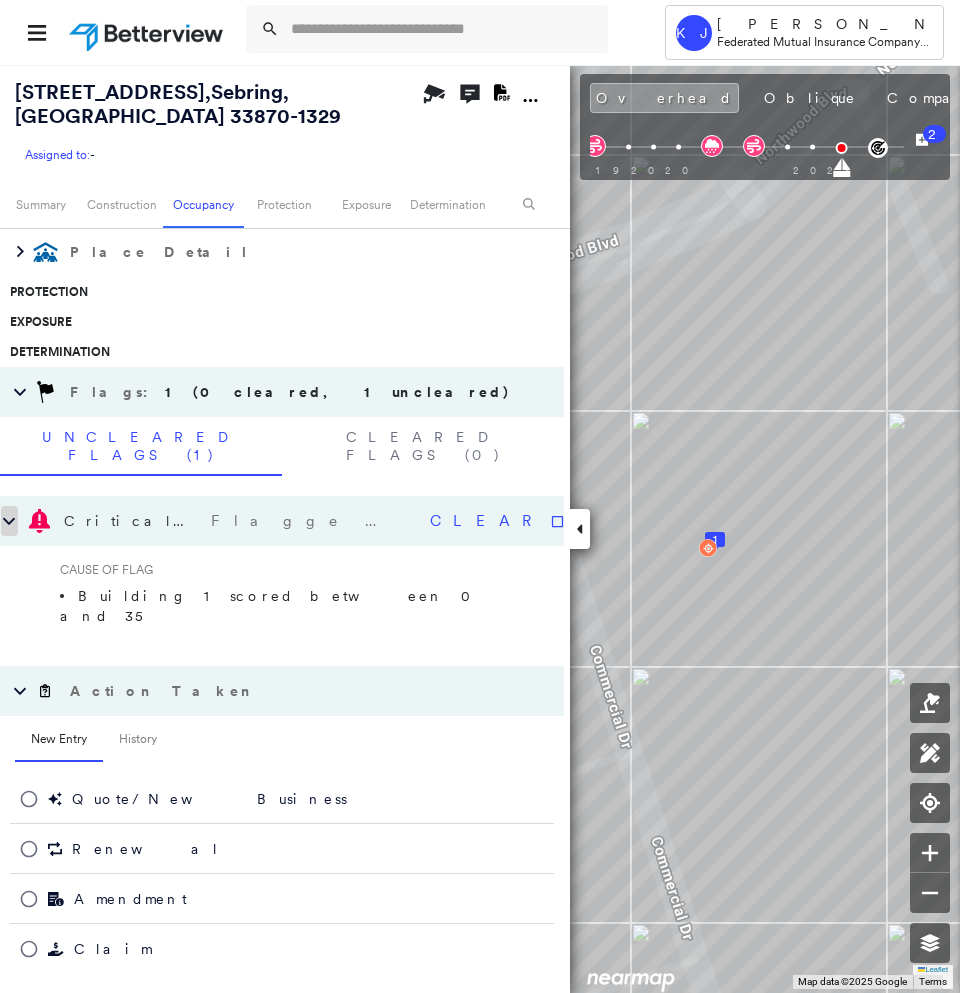 click at bounding box center (10, 521) 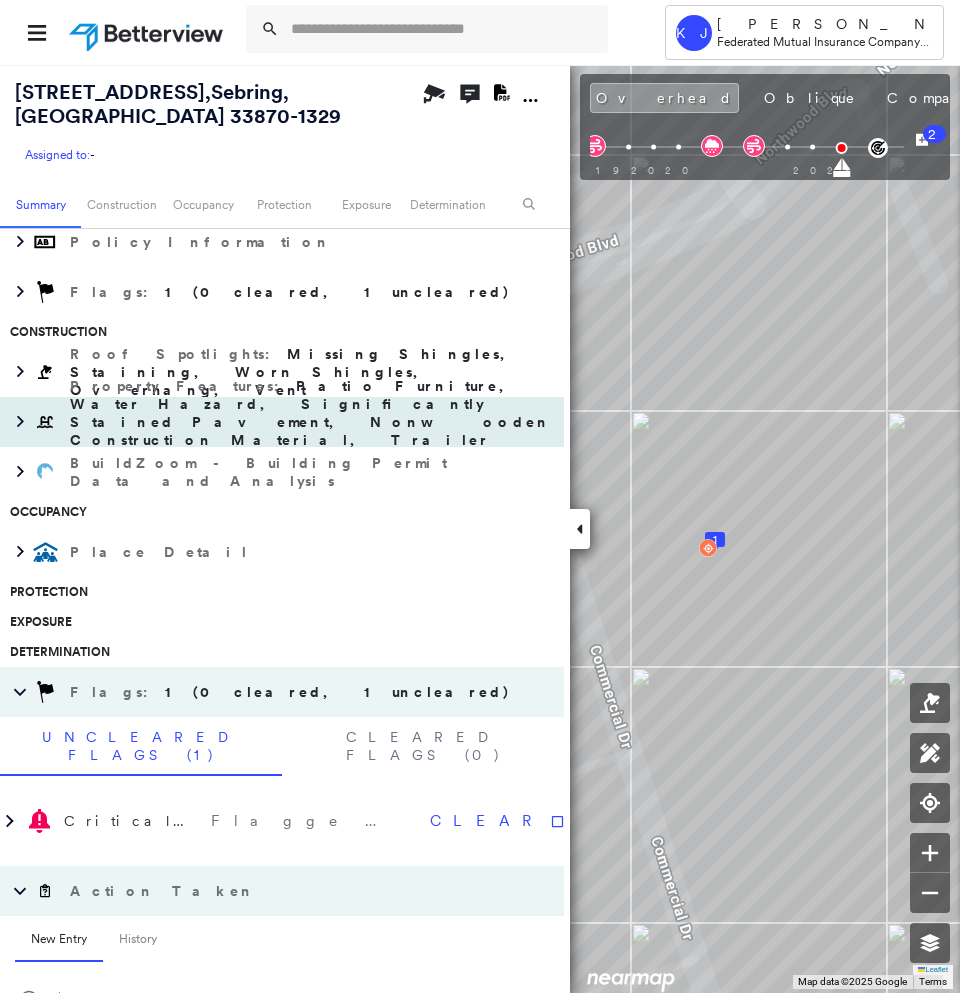 scroll, scrollTop: 270, scrollLeft: 0, axis: vertical 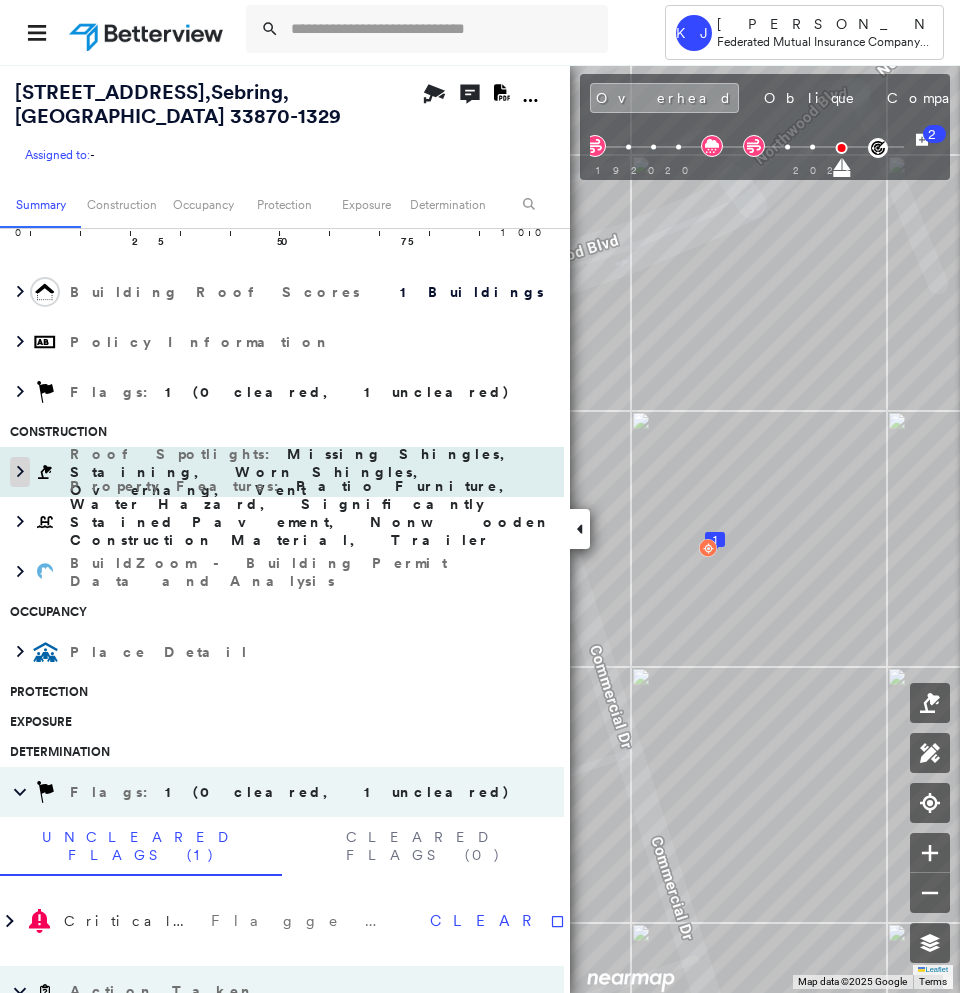 click at bounding box center [20, 472] 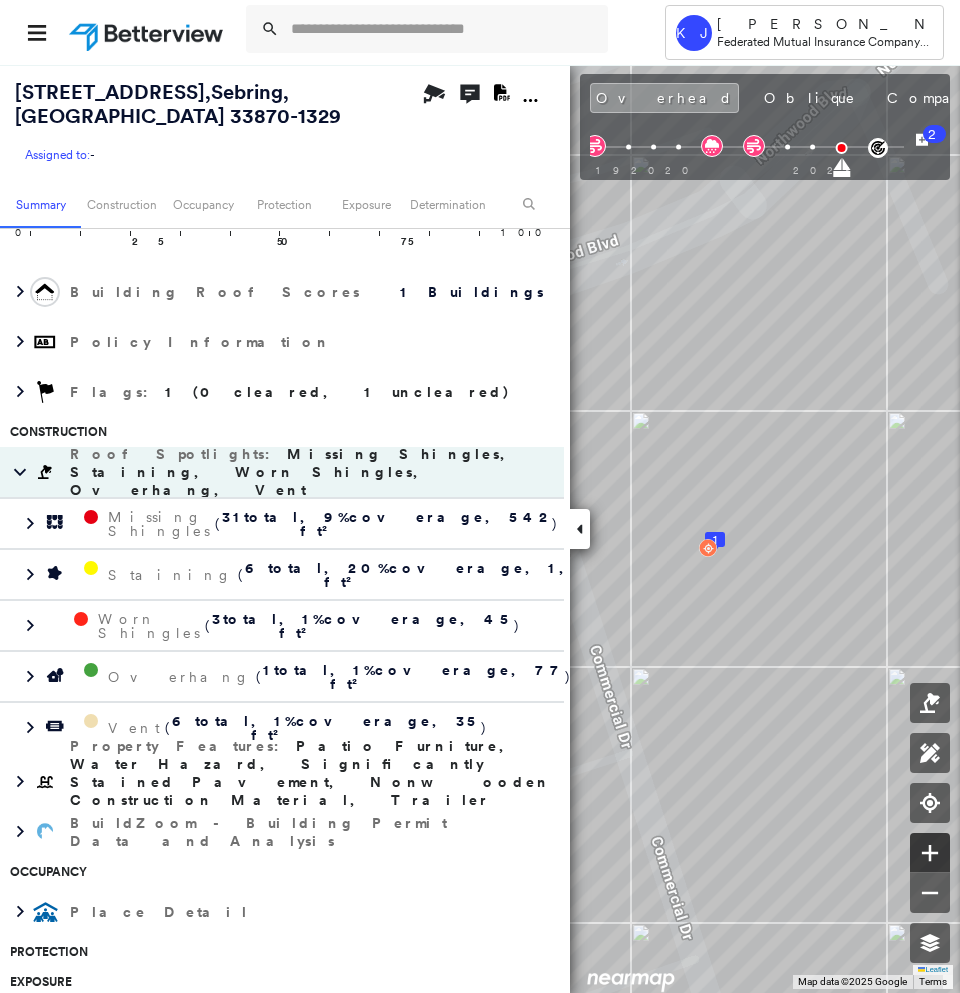 click 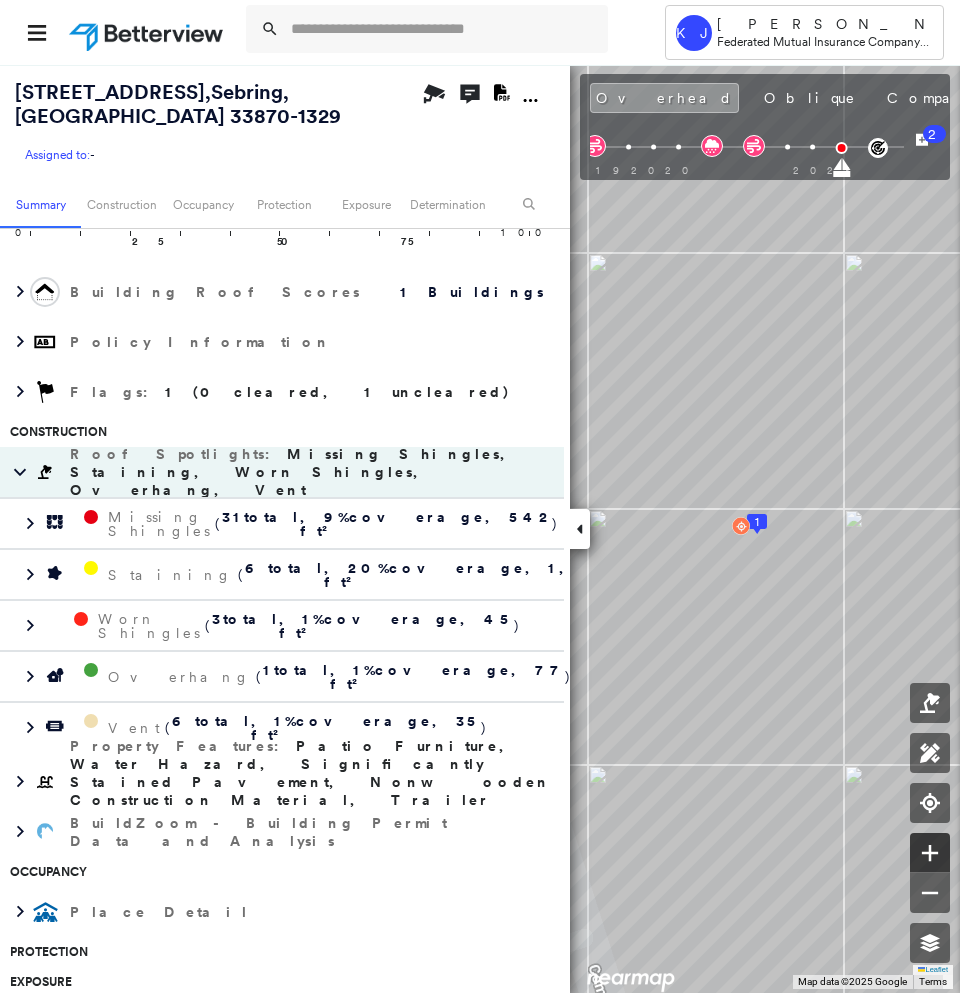 click 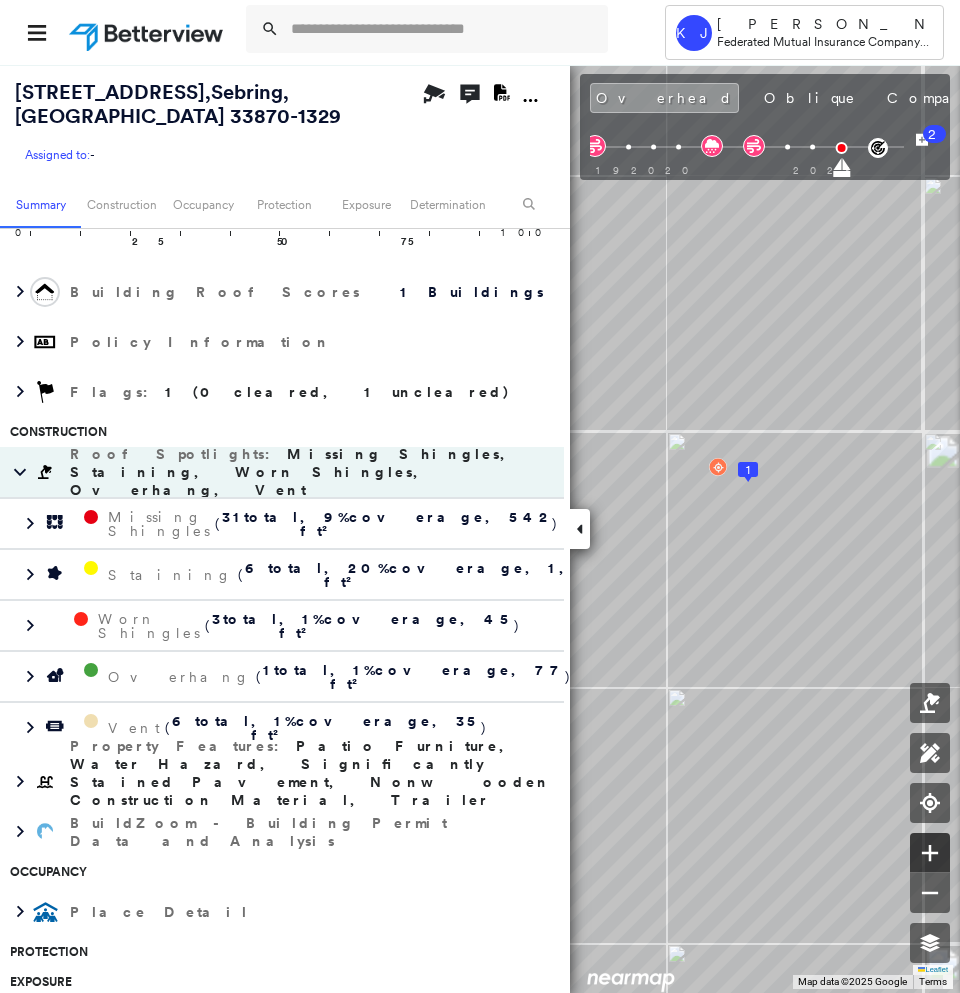 click 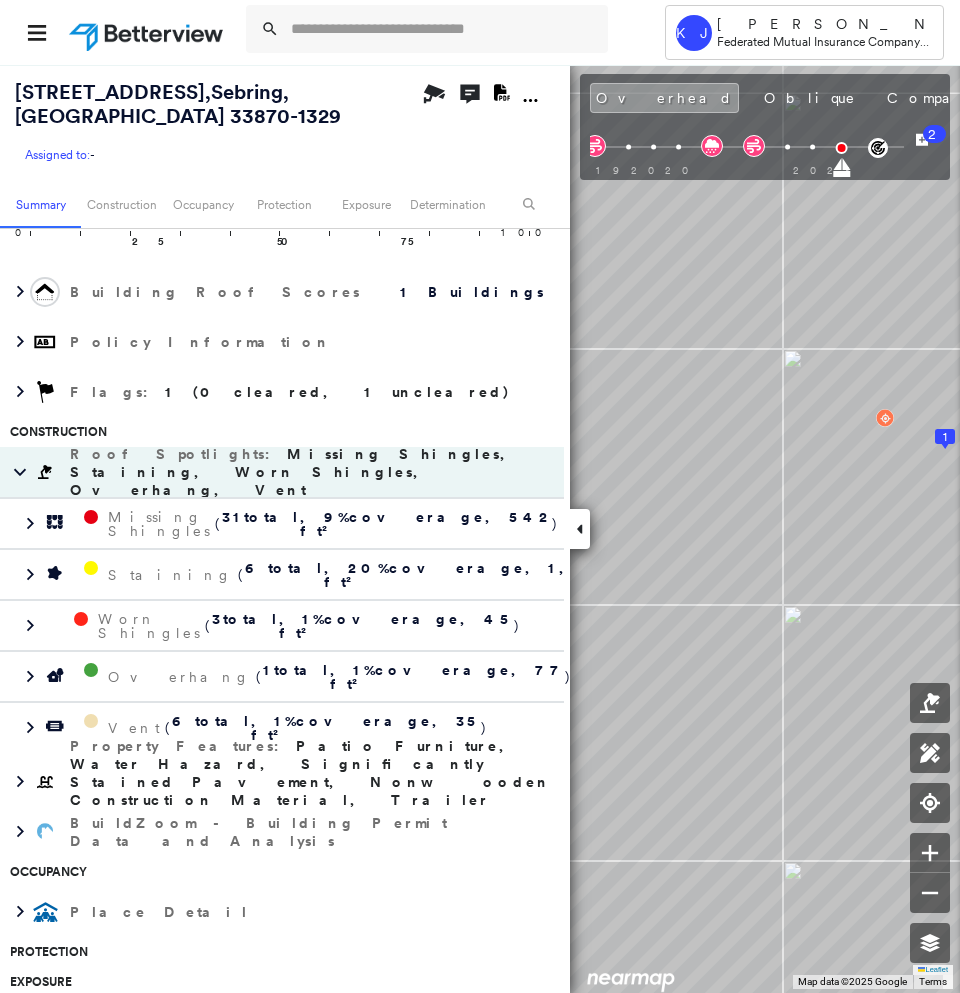 click on "Tower KJ [PERSON_NAME] Federated Mutual Insurance Company  -   PL / CL [STREET_ADDRESS] Assigned to:  - Assigned to:  - Assigned to:  - Open Comments Download PDF Report Summary Construction Occupancy Protection Exposure Determination Overhead Obliques Street View Roof Spotlight™ Index :  8 out of 100 0 100 25 1 50 75 Building Roof Scores 1 Buildings Policy Information Flags :  1 (0 cleared, 1 uncleared) Construction Roof Spotlights :  Missing Shingles, Staining, Worn Shingles, Overhang, Vent Missing Shingles ( 31  total ,  9 %  coverage,  542 ft² ) Staining ( 6  total ,  20 %  coverage,  1,230 ft² ) Worn Shingles ( 3  total ,  1 %  coverage,  45 ft² ) Overhang ( 1  total ,  1 %  coverage,  77 ft² ) Vent ( 6  total ,  1 %  coverage,  35 ft² ) Property Features :  Patio Furniture, Water Hazard, Significantly Stained Pavement, Nonwooden Construction Material, Trailer and 1 more BuildZoom - Building Permit Data and Analysis Occupancy Place Detail Protection Exposure Flags :" at bounding box center (480, 496) 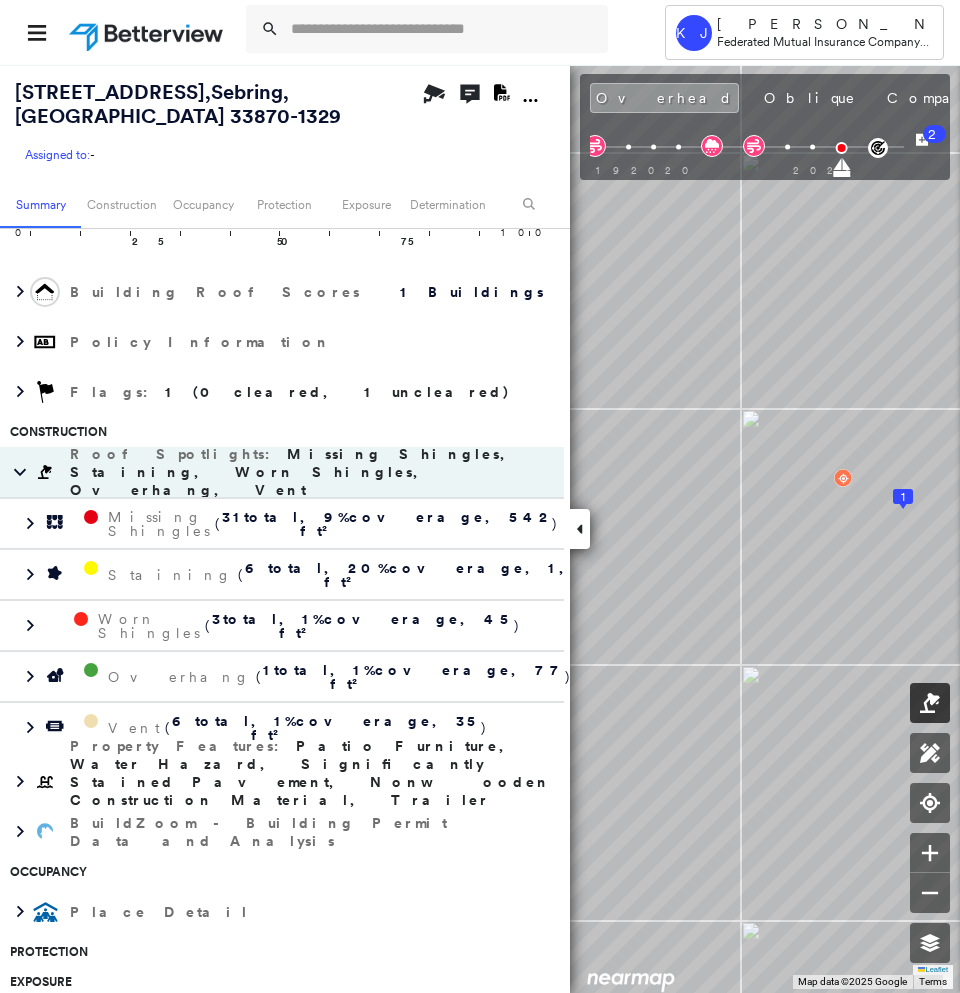 click on "[STREET_ADDRESS] Assigned to:  - Assigned to:  - Assigned to:  - Open Comments Download PDF Report Summary Construction Occupancy Protection Exposure Determination Overhead Obliques Street View Roof Spotlight™ Index :  8 out of 100 0 100 25 1 50 75 Building Roof Scores 1 Buildings Policy Information Flags :  1 (0 cleared, 1 uncleared) Construction Roof Spotlights :  Missing Shingles, Staining, Worn Shingles, Overhang, Vent Missing Shingles ( 31  total ,  9 %  coverage,  542 ft² ) Staining ( 6  total ,  20 %  coverage,  1,230 ft² ) Worn Shingles ( 3  total ,  1 %  coverage,  45 ft² ) Overhang ( 1  total ,  1 %  coverage,  77 ft² ) Vent ( 6  total ,  1 %  coverage,  35 ft² ) Property Features :  Patio Furniture, Water Hazard, Significantly Stained Pavement, Nonwooden Construction Material, Trailer and 1 more BuildZoom - Building Permit Data and Analysis Occupancy Place Detail Protection Exposure Determination Flags :  1 (0 cleared, 1 uncleared) Uncleared Flags (1) Clear Save 2" at bounding box center [480, 528] 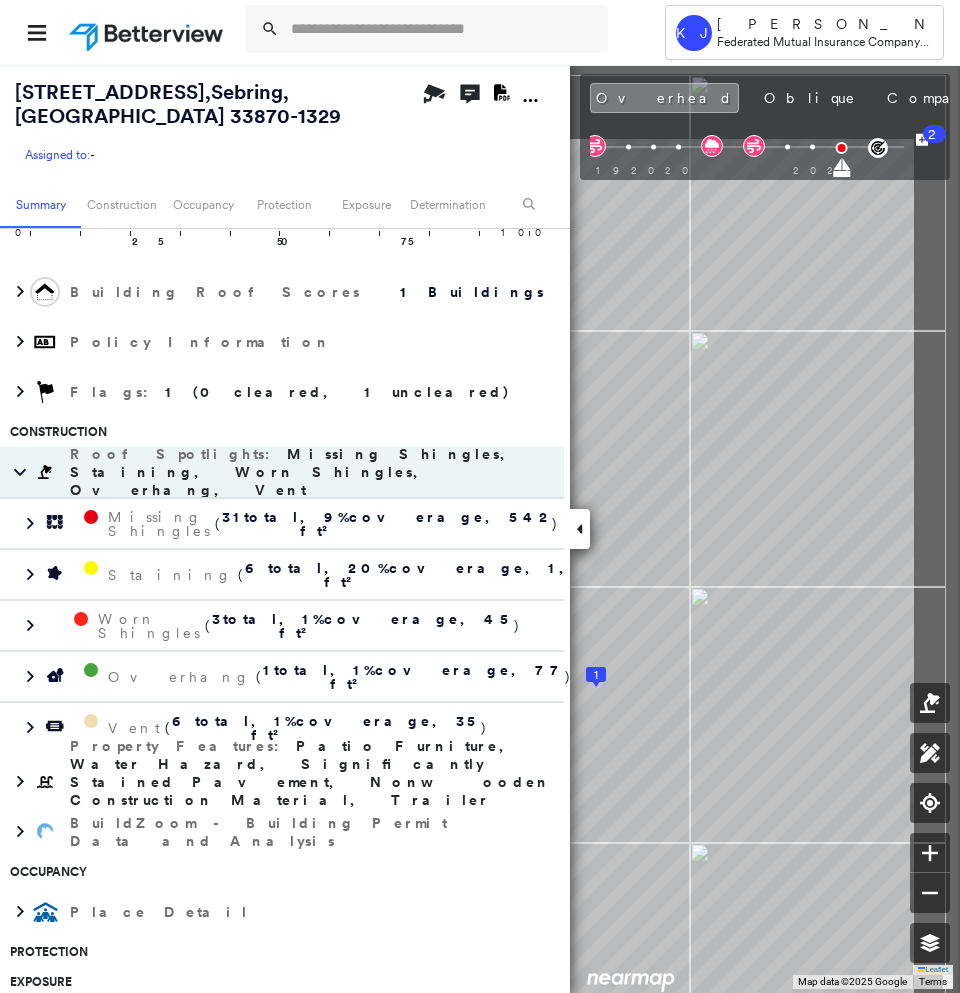 click on "[STREET_ADDRESS] Assigned to:  - Assigned to:  - Assigned to:  - Open Comments Download PDF Report Summary Construction Occupancy Protection Exposure Determination Overhead Obliques Street View Roof Spotlight™ Index :  8 out of 100 0 100 25 1 50 75 Building Roof Scores 1 Buildings Policy Information Flags :  1 (0 cleared, 1 uncleared) Construction Roof Spotlights :  Missing Shingles, Staining, Worn Shingles, Overhang, Vent Missing Shingles ( 31  total ,  9 %  coverage,  542 ft² ) Staining ( 6  total ,  20 %  coverage,  1,230 ft² ) Worn Shingles ( 3  total ,  1 %  coverage,  45 ft² ) Overhang ( 1  total ,  1 %  coverage,  77 ft² ) Vent ( 6  total ,  1 %  coverage,  35 ft² ) Property Features :  Patio Furniture, Water Hazard, Significantly Stained Pavement, Nonwooden Construction Material, Trailer and 1 more BuildZoom - Building Permit Data and Analysis Occupancy Place Detail Protection Exposure Determination Flags :  1 (0 cleared, 1 uncleared) Uncleared Flags (1) Clear Save 2" at bounding box center (480, 528) 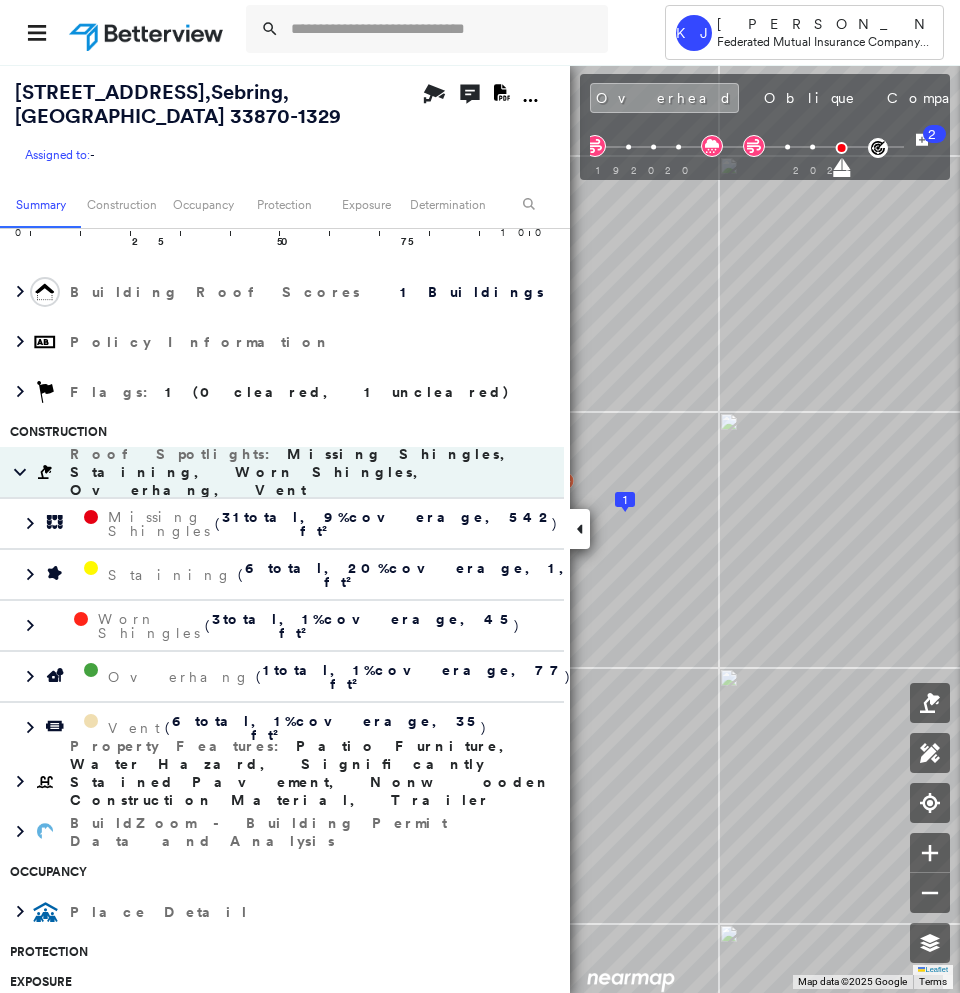 click 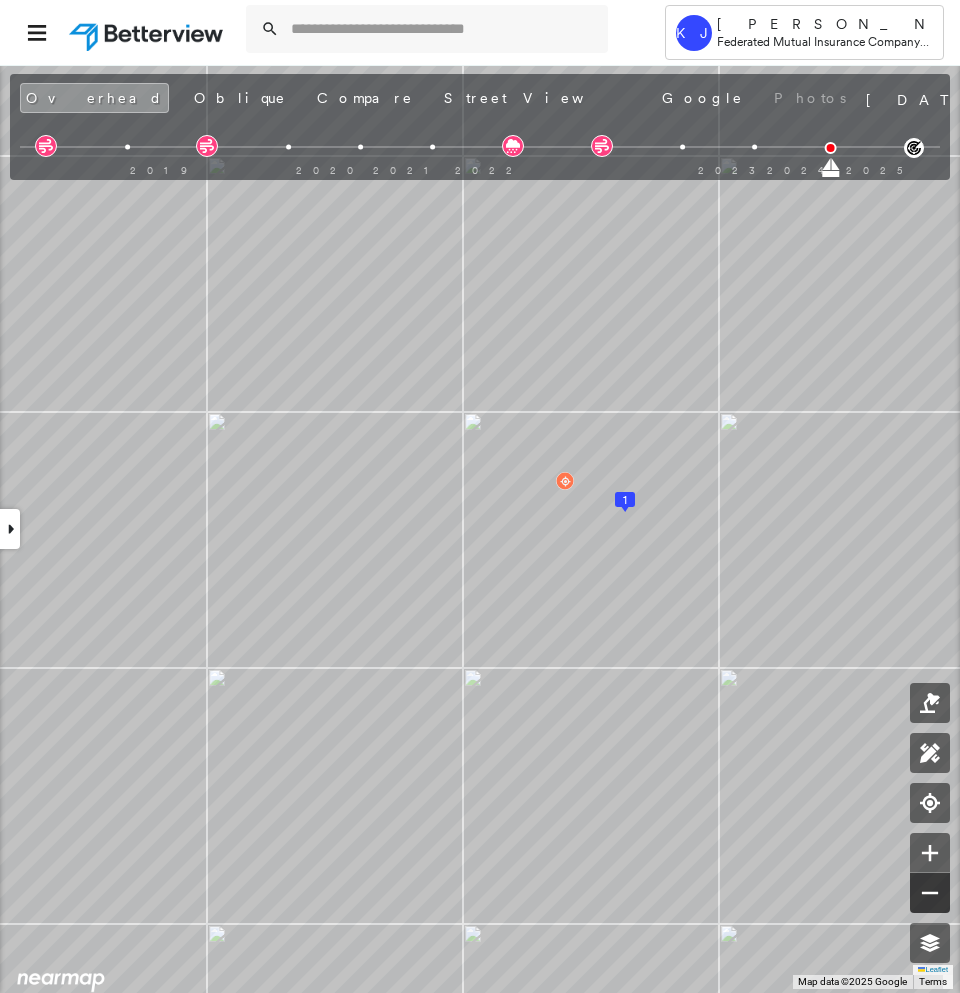 click 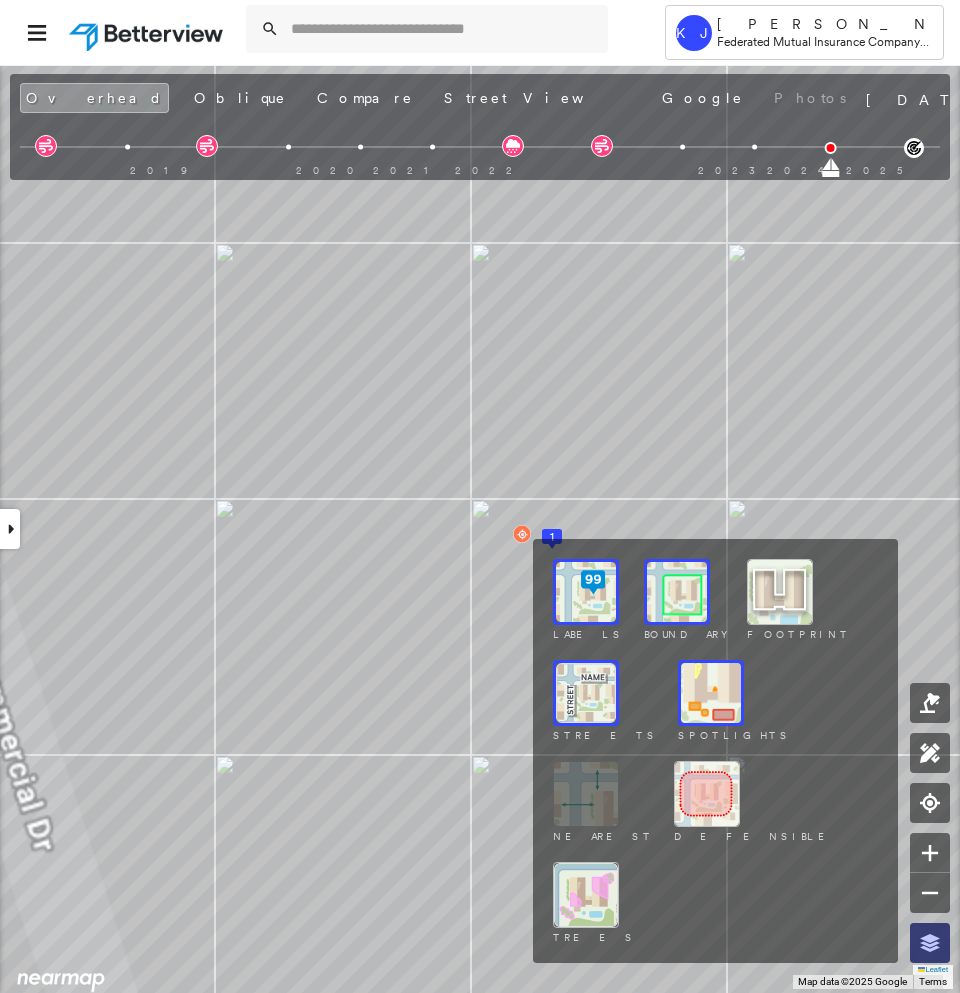 click 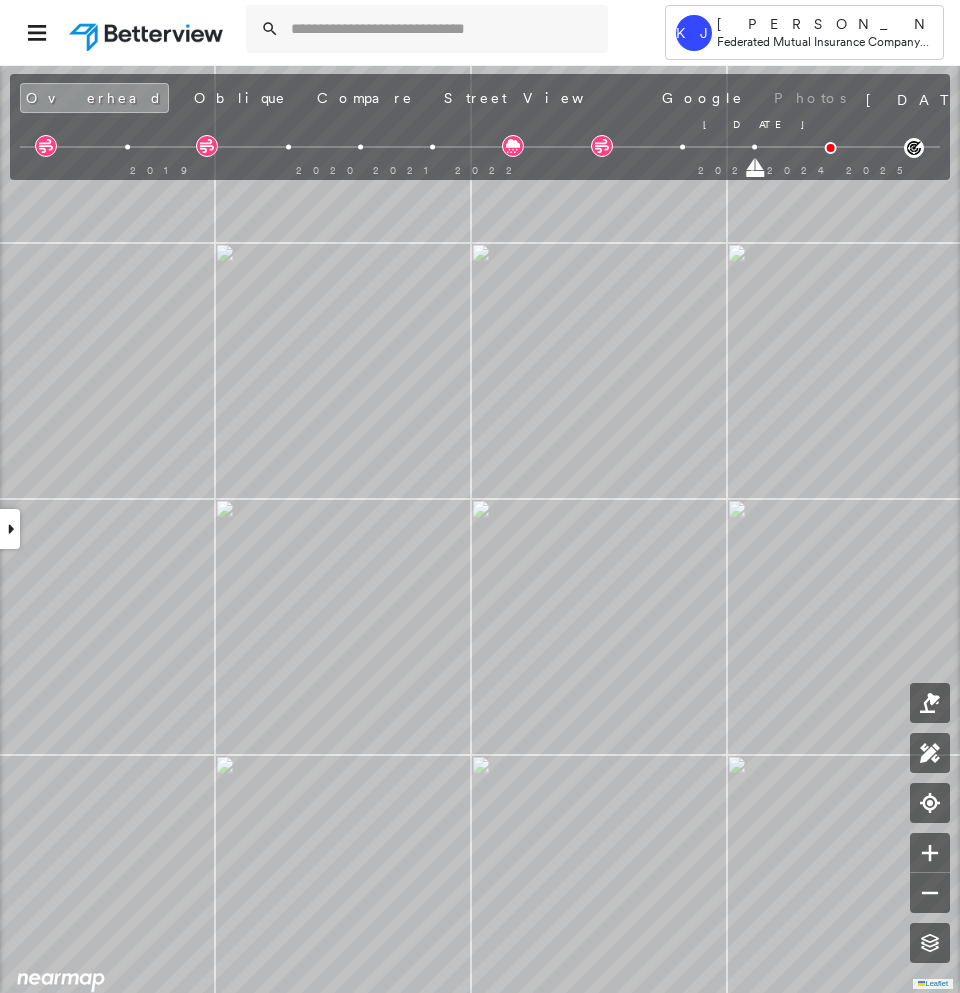 drag, startPoint x: 834, startPoint y: 170, endPoint x: 773, endPoint y: 163, distance: 61.400326 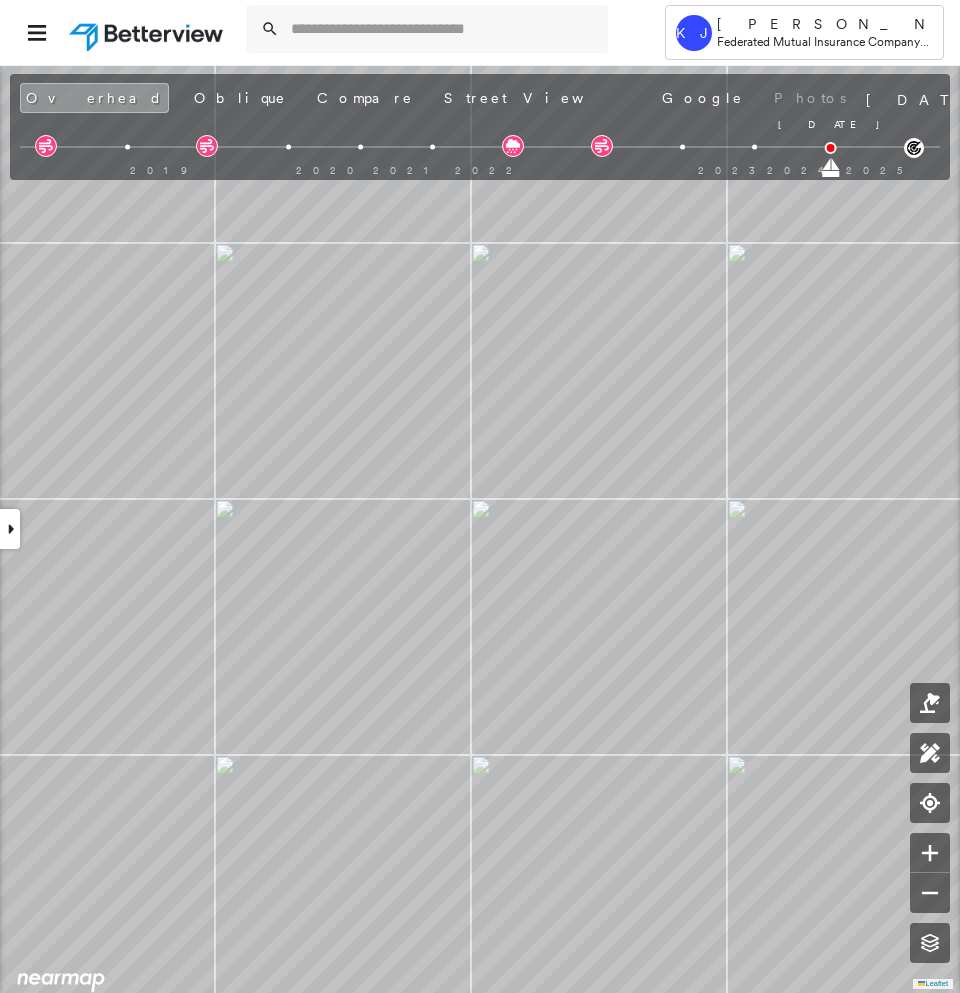 drag, startPoint x: 755, startPoint y: 163, endPoint x: 818, endPoint y: 173, distance: 63.788715 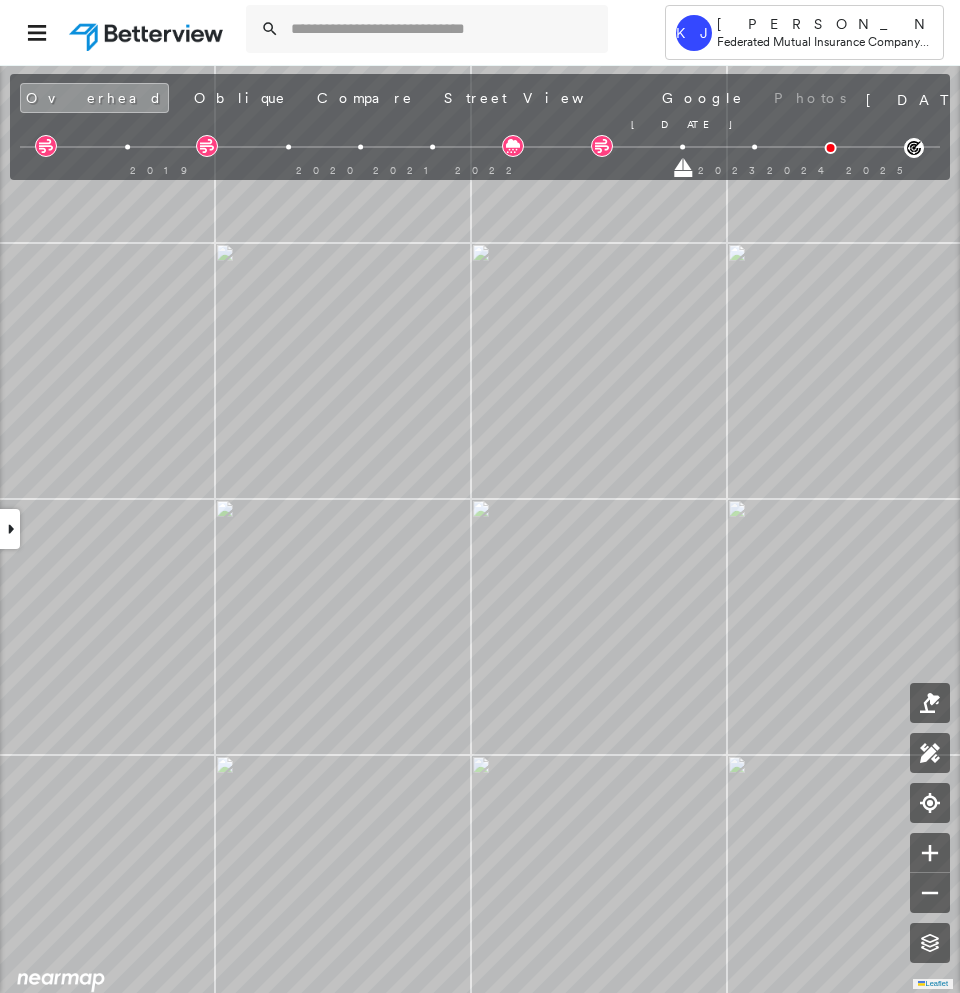 drag, startPoint x: 831, startPoint y: 165, endPoint x: 688, endPoint y: 167, distance: 143.01399 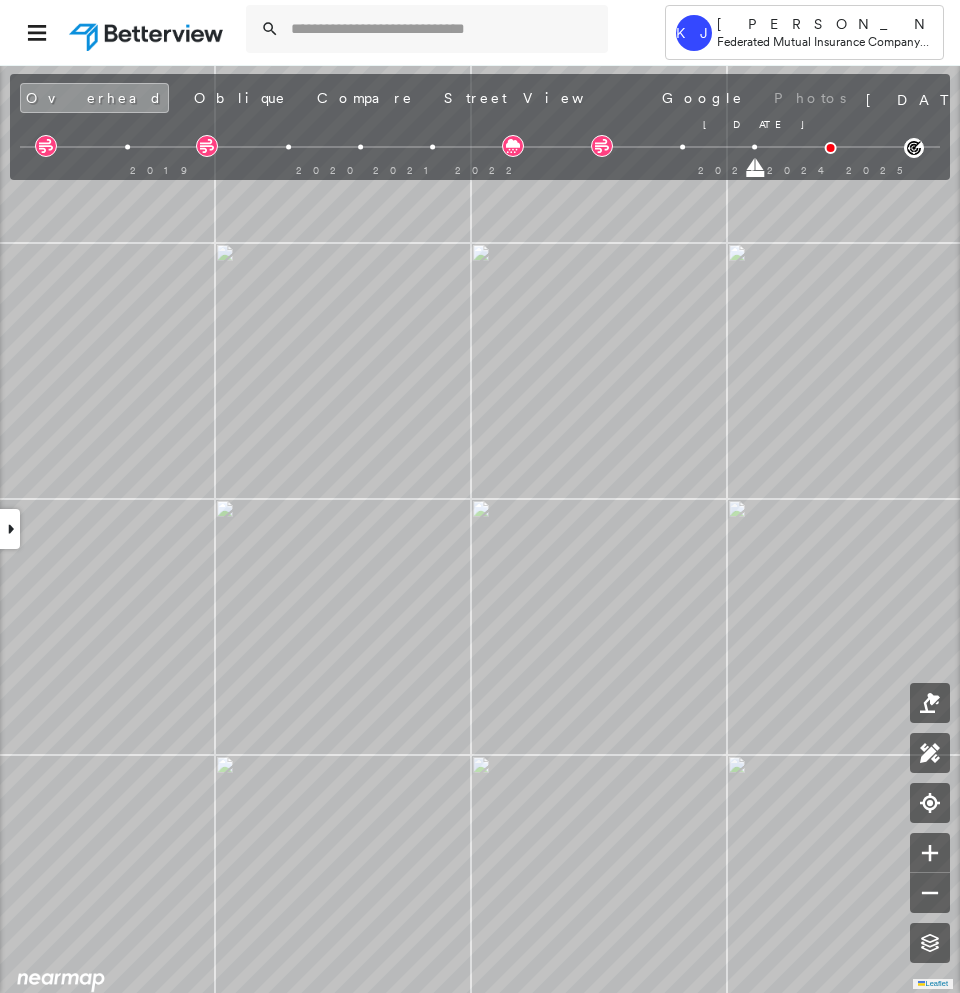 drag, startPoint x: 687, startPoint y: 172, endPoint x: 748, endPoint y: 175, distance: 61.073727 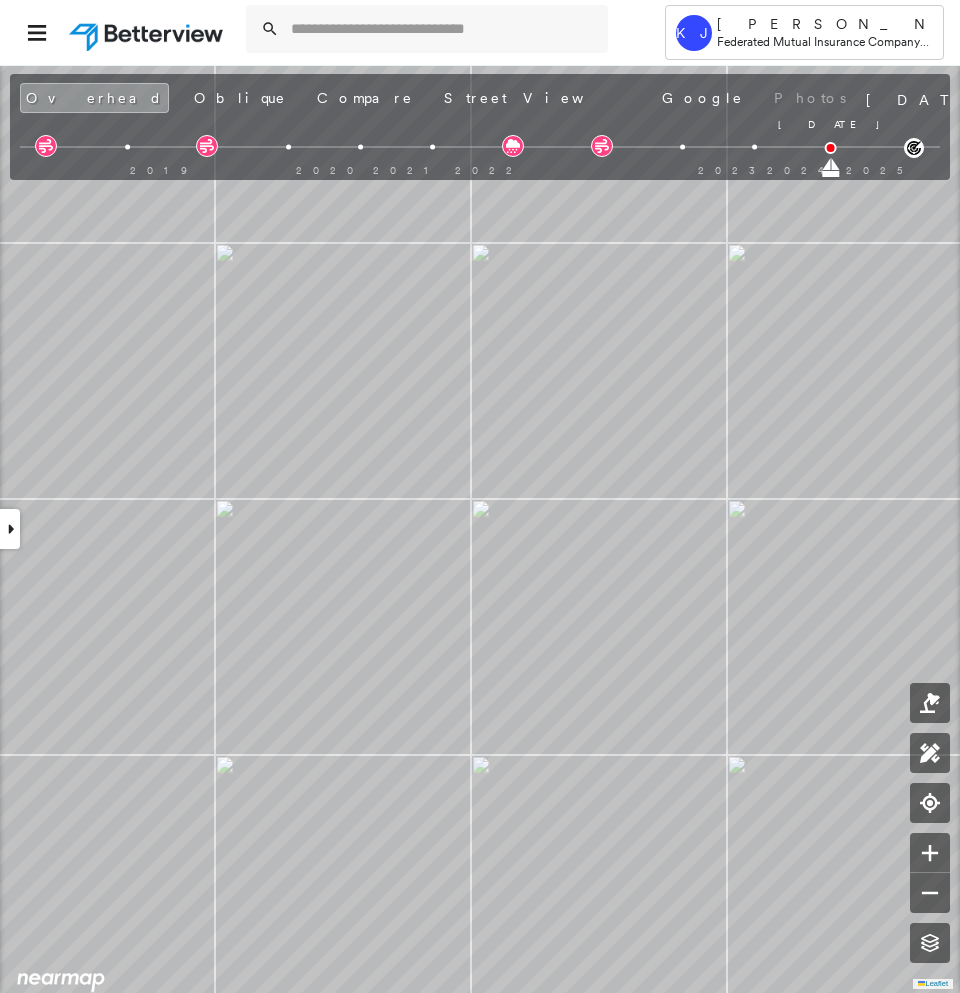 drag, startPoint x: 756, startPoint y: 165, endPoint x: 810, endPoint y: 171, distance: 54.33231 